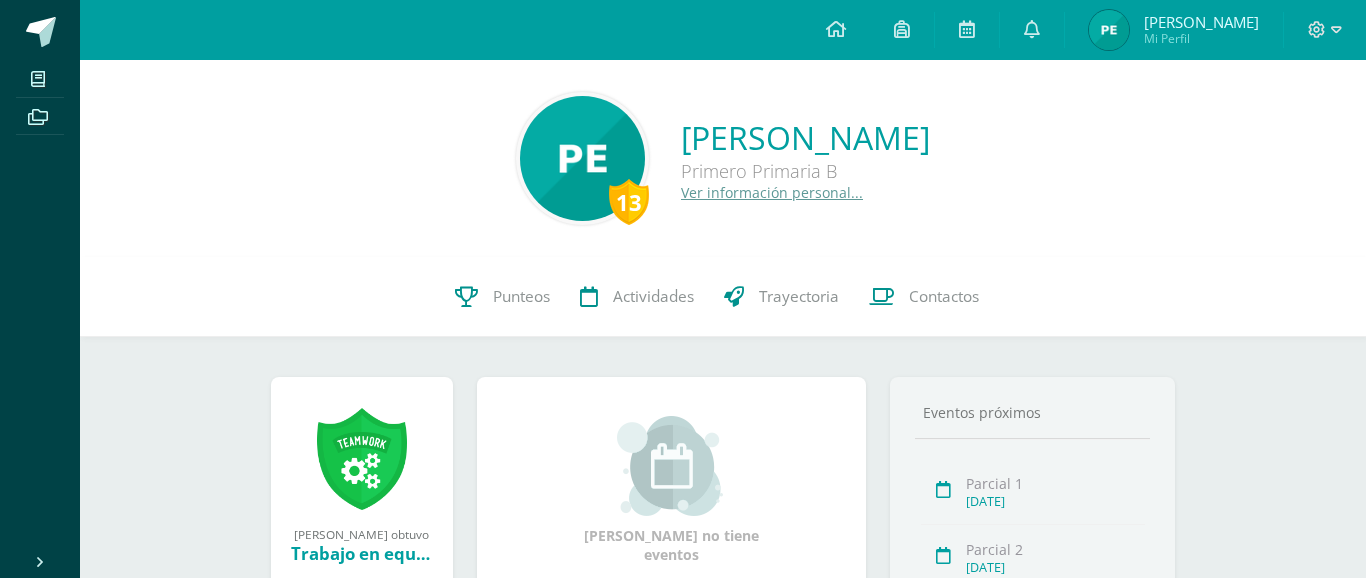 scroll, scrollTop: 0, scrollLeft: 0, axis: both 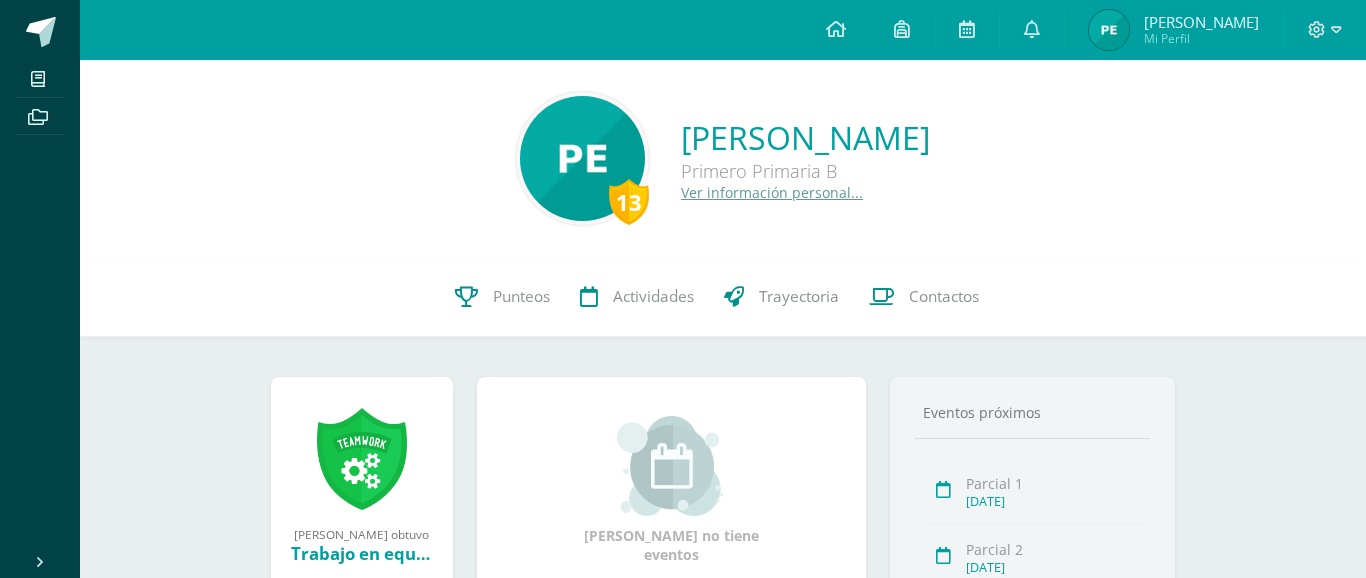 click on "Mi Perfil" at bounding box center [1201, 38] 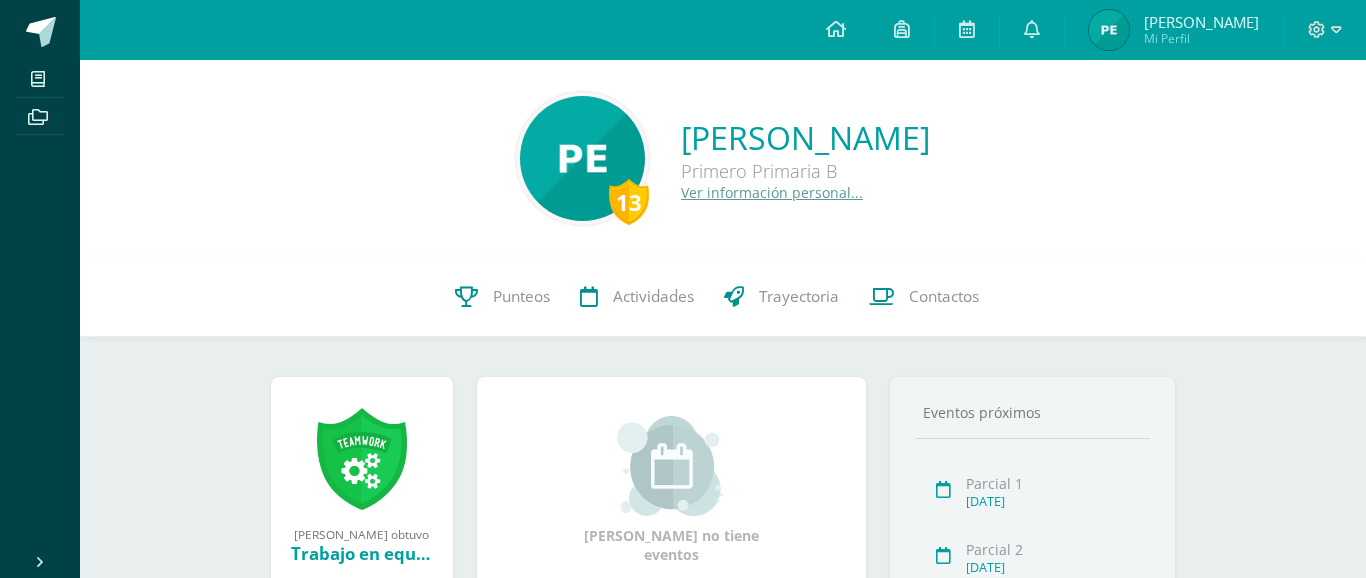 scroll, scrollTop: 0, scrollLeft: 0, axis: both 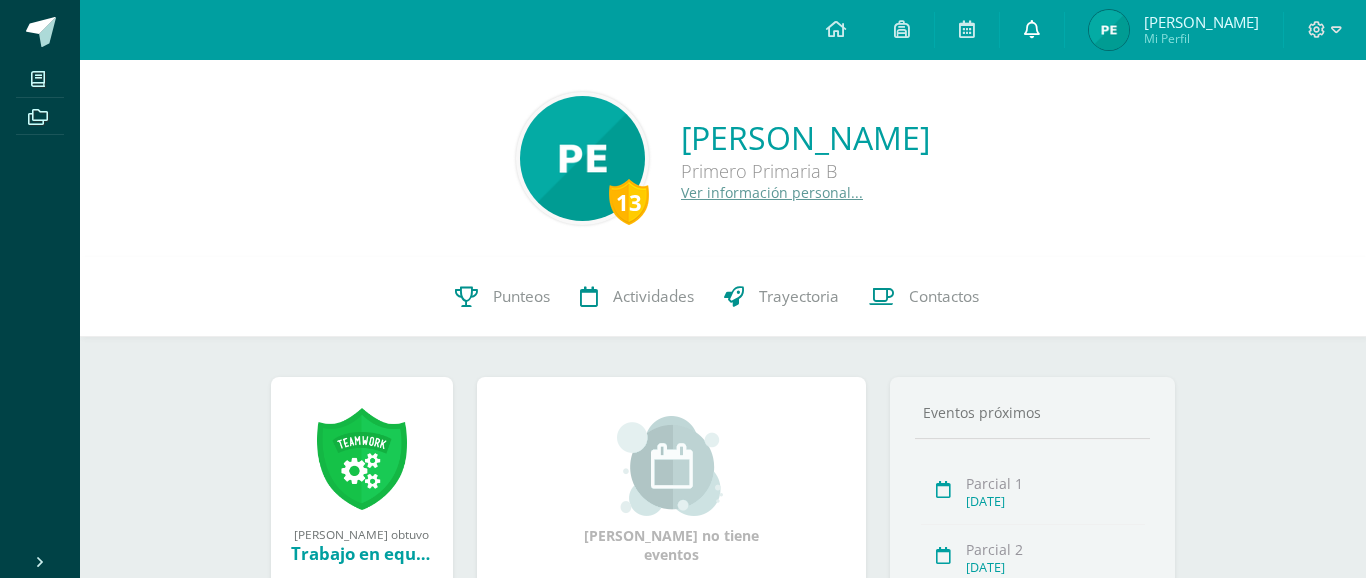 click at bounding box center (1032, 29) 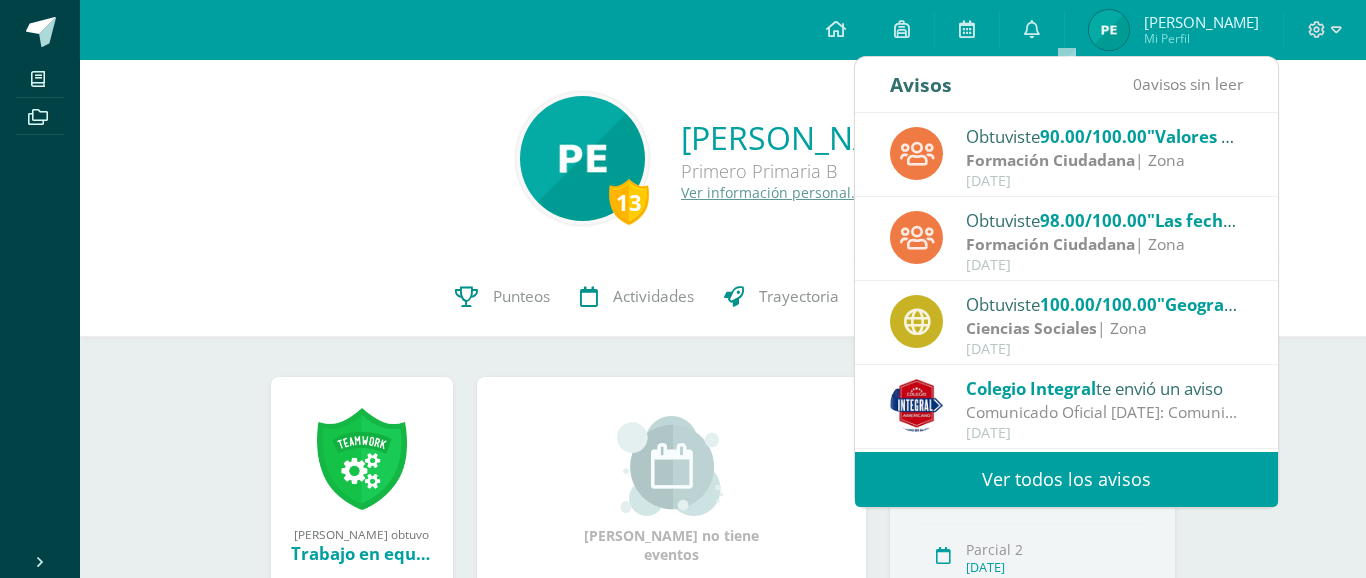 click on "13
Paolo Javier Elías Carrera
Primero Primaria B
Ver información personal..." at bounding box center [723, 158] 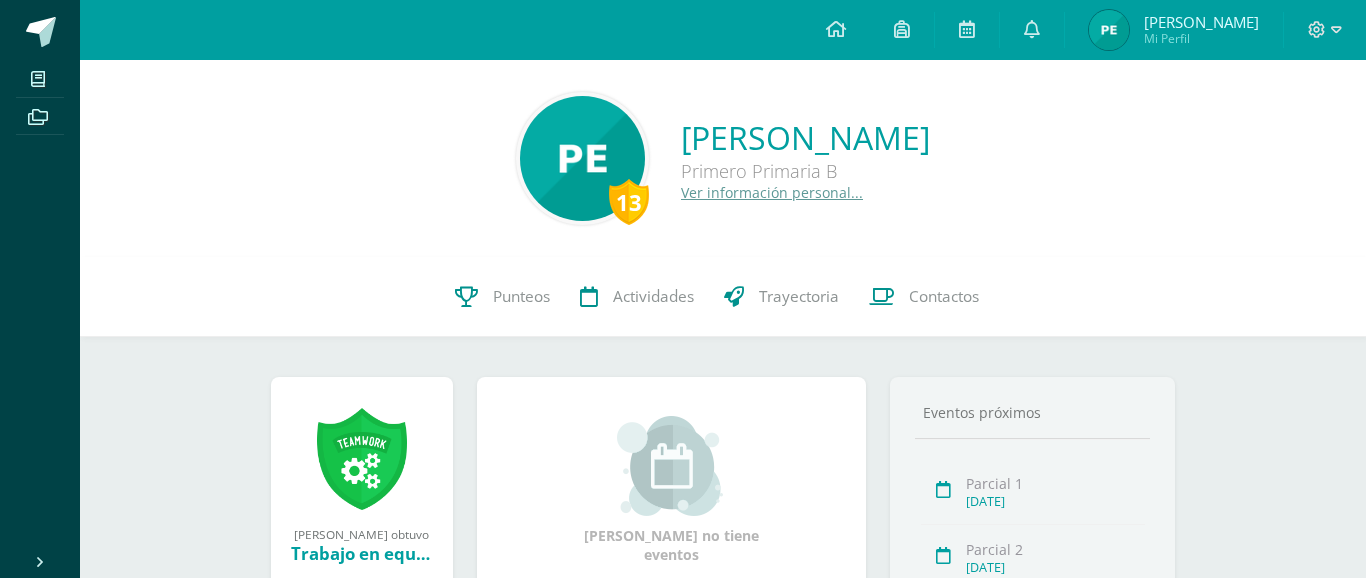 click on "Mi Perfil" at bounding box center (1201, 38) 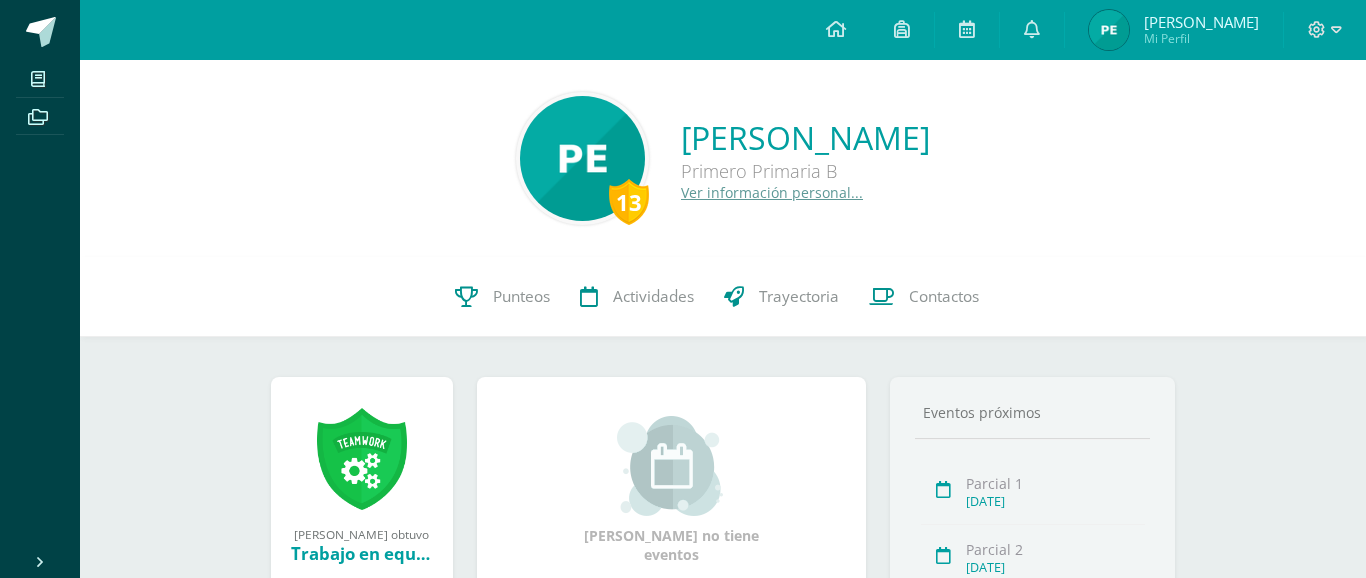 scroll, scrollTop: 0, scrollLeft: 0, axis: both 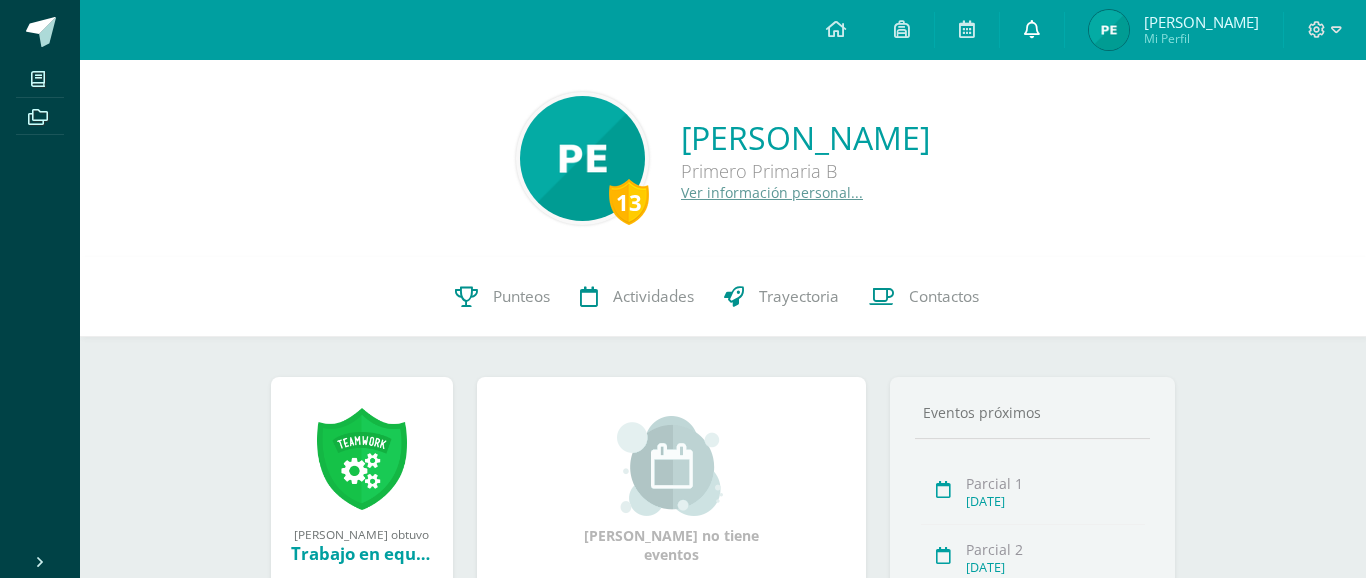 drag, startPoint x: 0, startPoint y: 0, endPoint x: 1075, endPoint y: 33, distance: 1075.5063 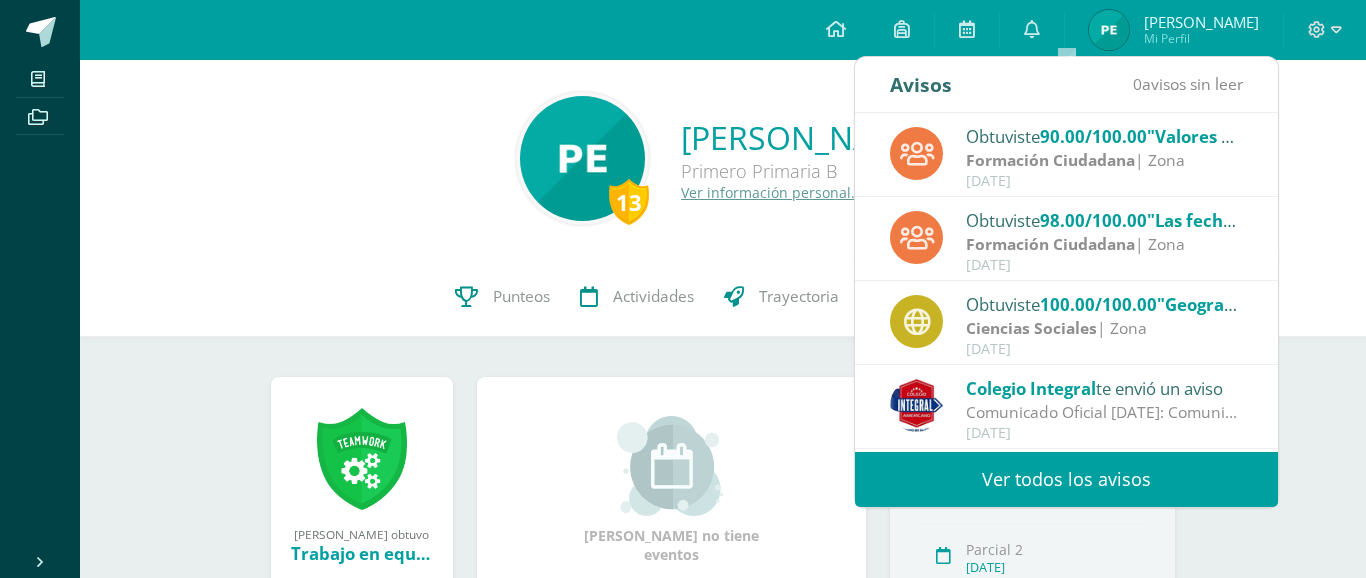 drag, startPoint x: 276, startPoint y: 119, endPoint x: 397, endPoint y: 95, distance: 123.35721 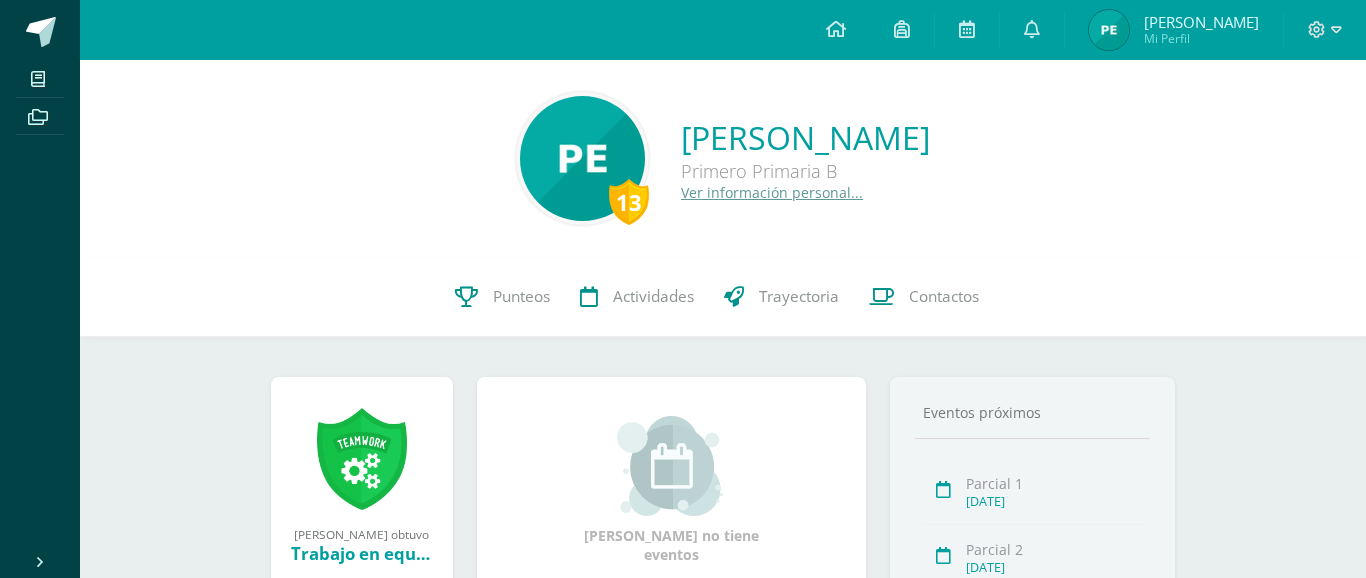 click on "[PERSON_NAME]" at bounding box center [1201, 22] 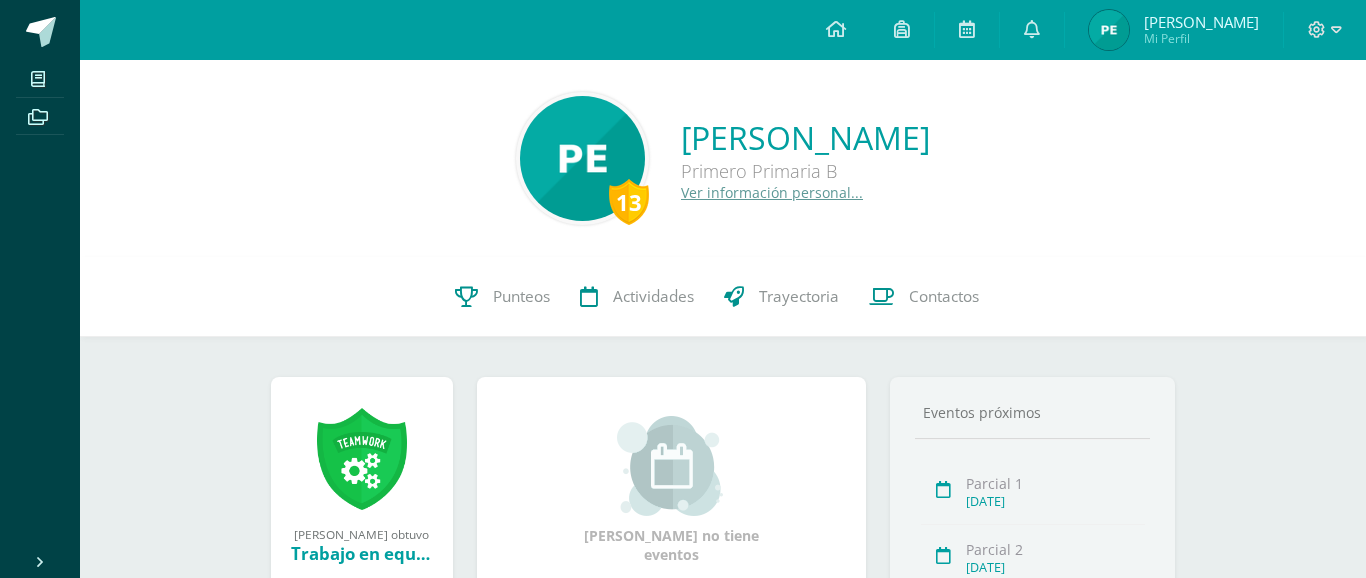 scroll, scrollTop: 0, scrollLeft: 0, axis: both 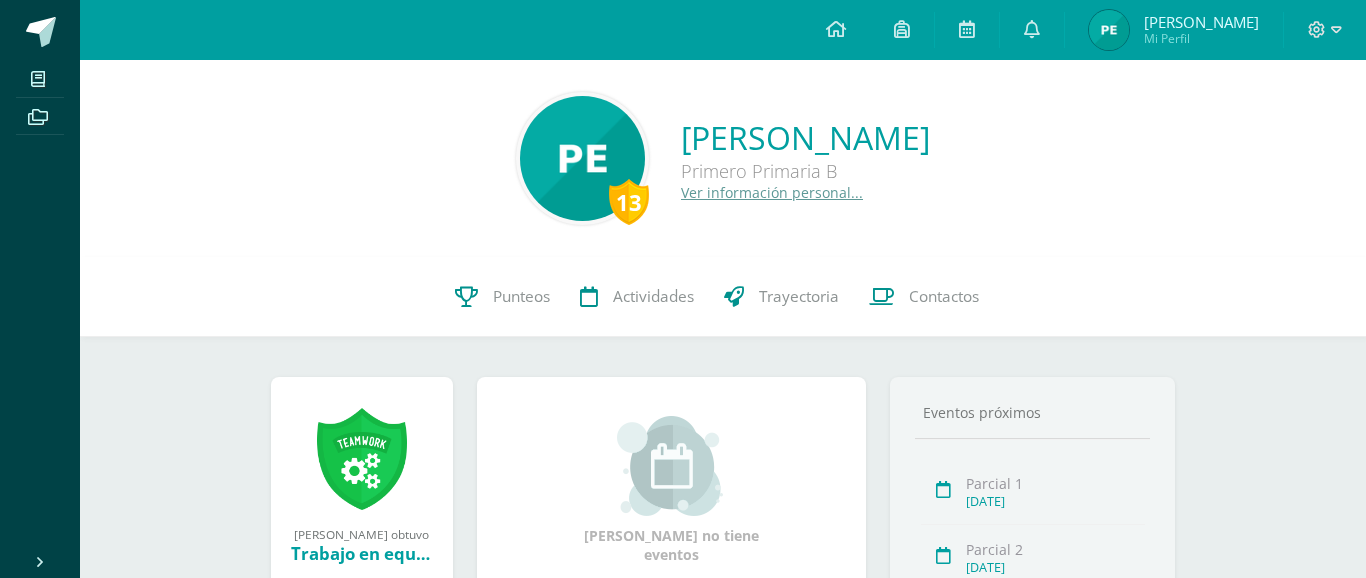 click on "[PERSON_NAME]
Mi Perfil" at bounding box center (1174, 30) 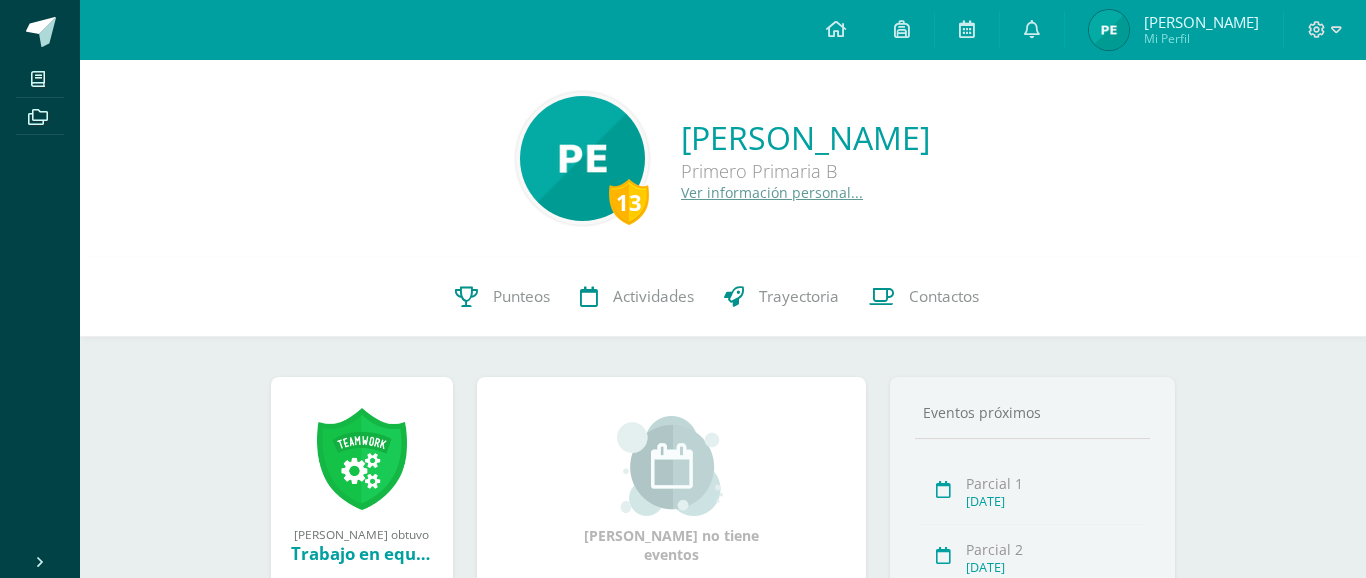 scroll, scrollTop: 0, scrollLeft: 0, axis: both 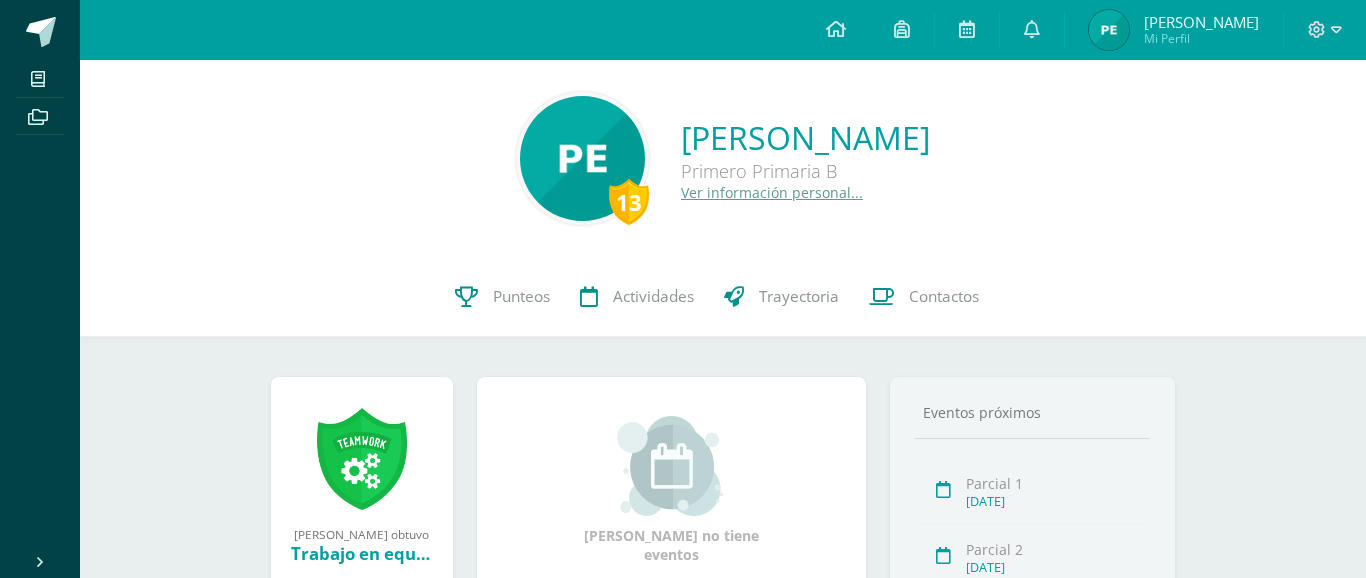 click on "Mi Perfil" at bounding box center [1201, 38] 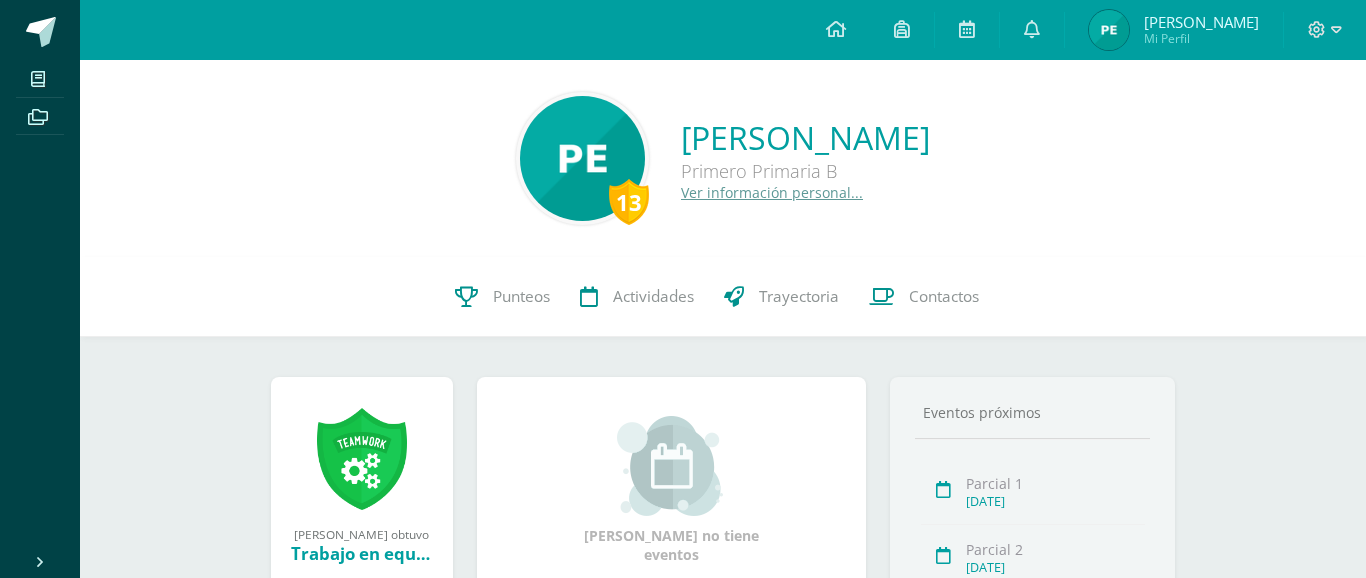 scroll, scrollTop: 0, scrollLeft: 0, axis: both 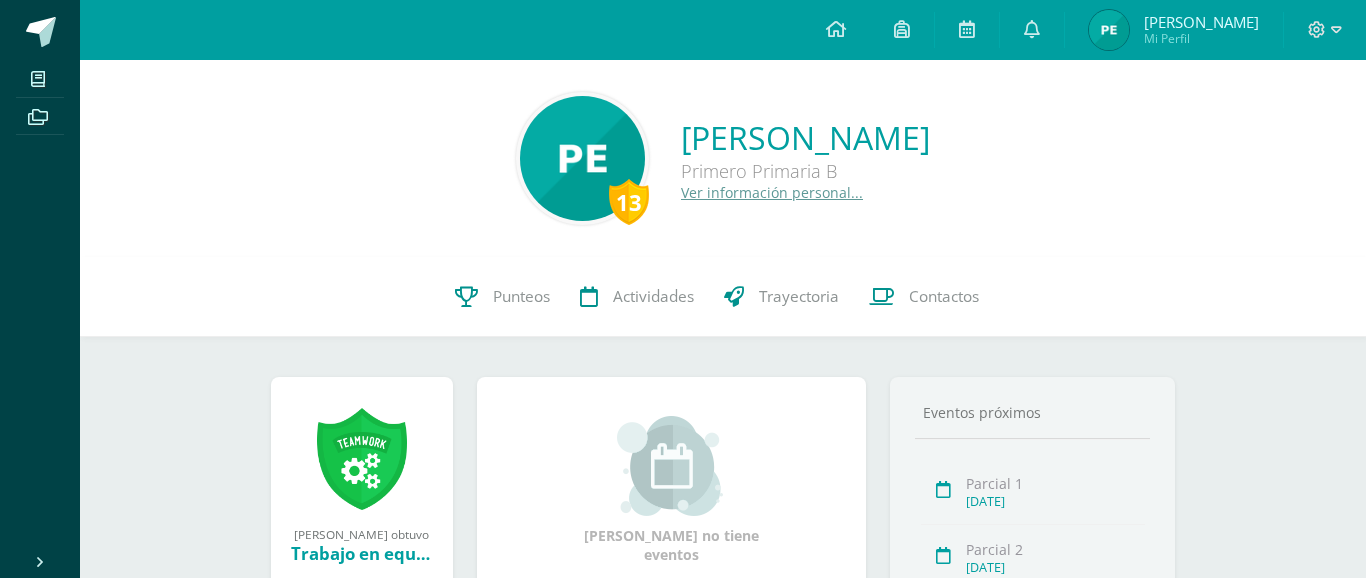 click on "Mi Perfil" at bounding box center (1201, 38) 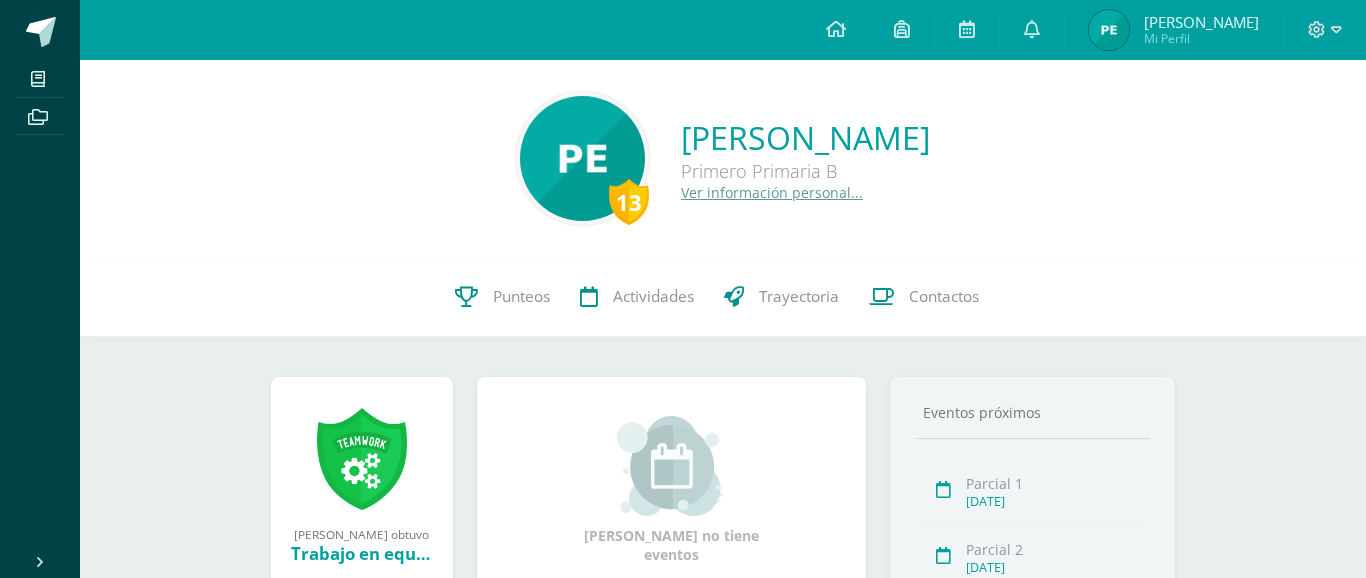 scroll, scrollTop: 0, scrollLeft: 0, axis: both 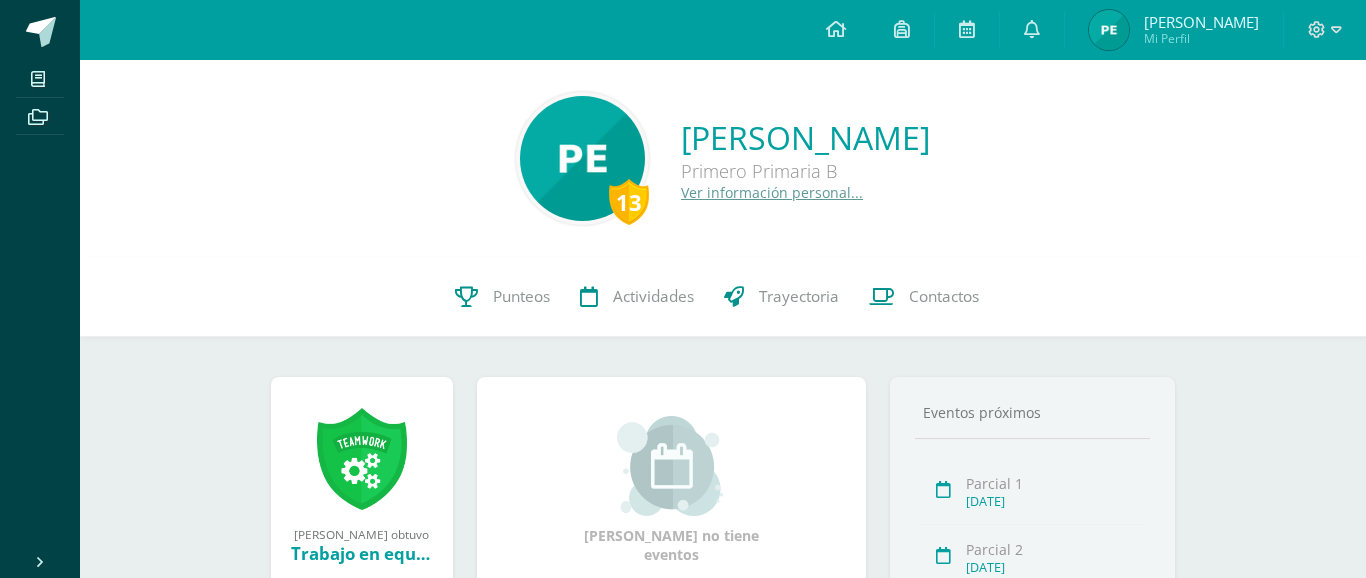 click on "[PERSON_NAME]" at bounding box center [1201, 22] 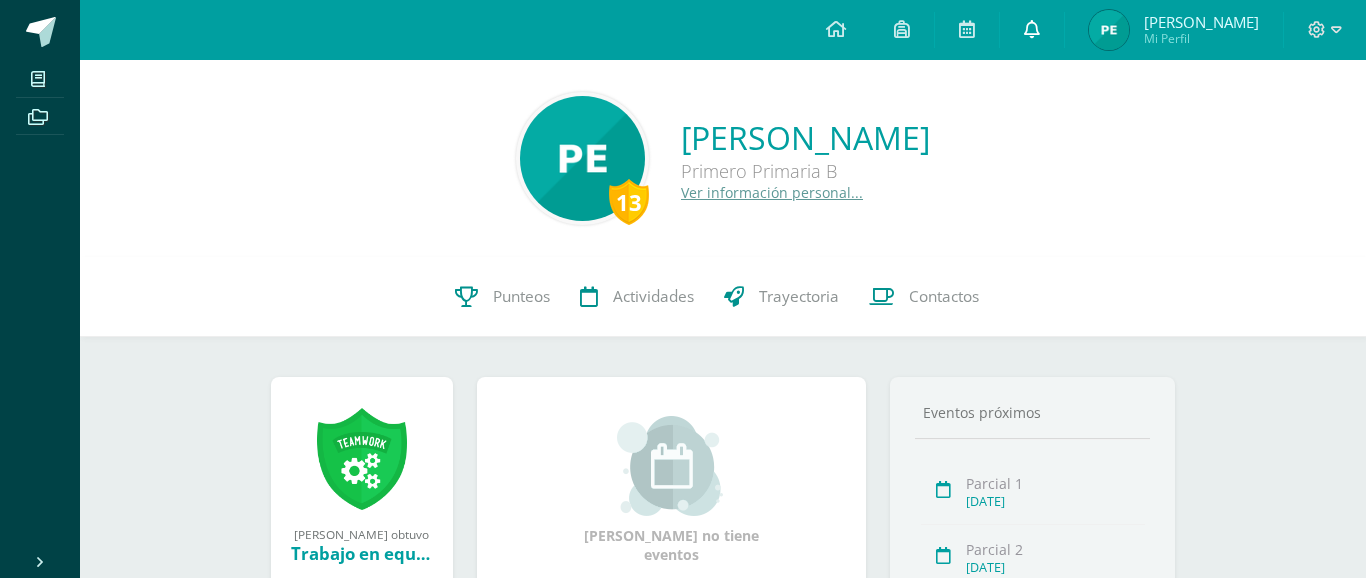 click at bounding box center [1032, 29] 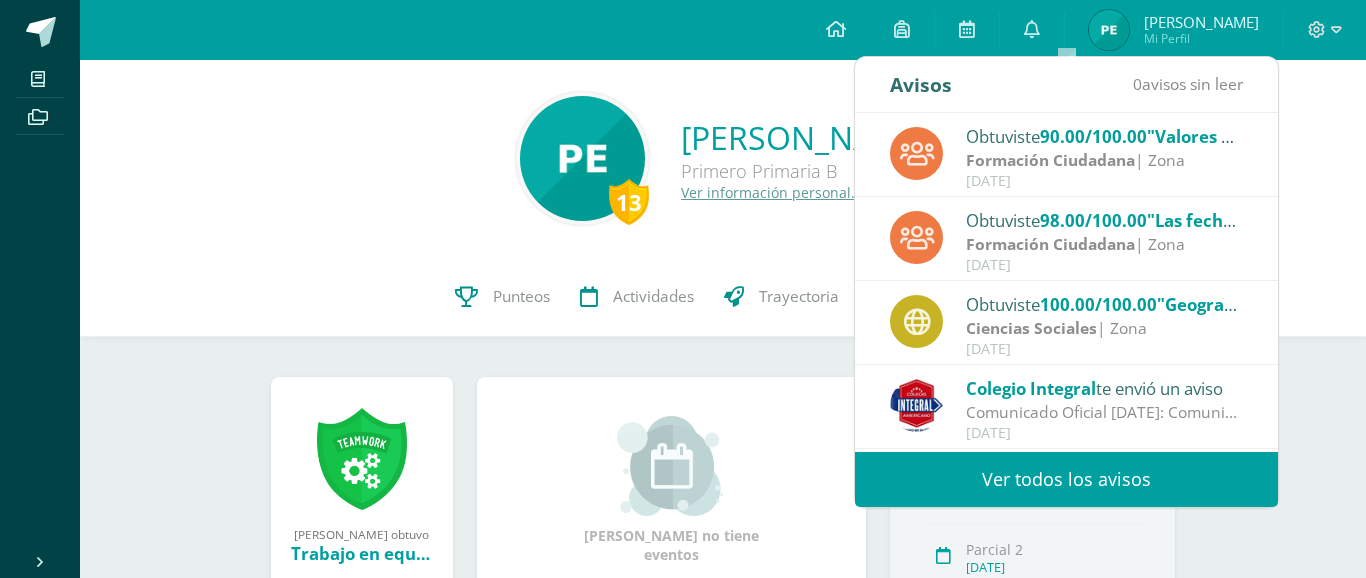 click on "13
[PERSON_NAME]
Primero Primaria B
Ver información personal..." at bounding box center (723, 158) 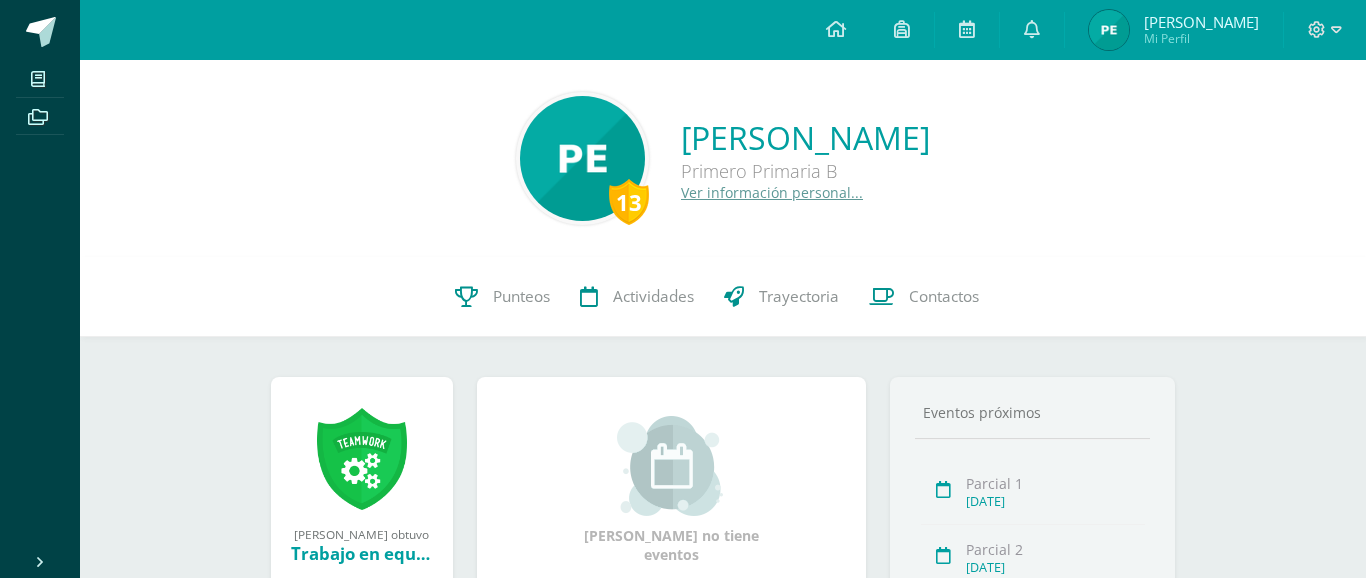 click on "Mi Perfil" at bounding box center [1201, 38] 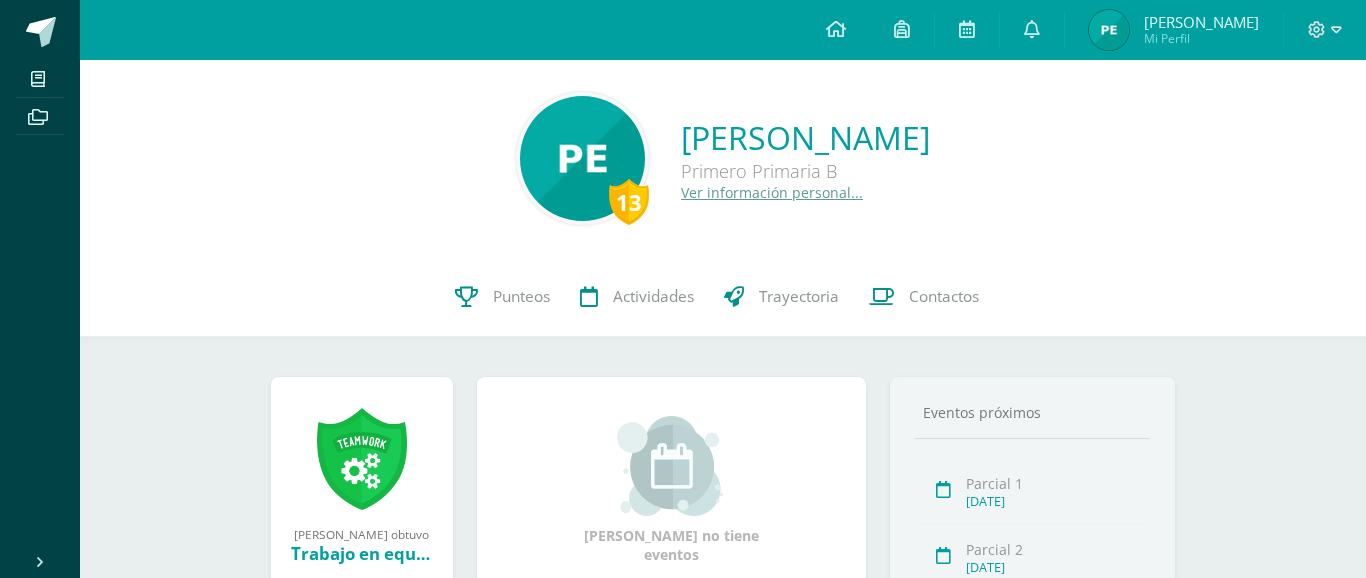 scroll, scrollTop: 0, scrollLeft: 0, axis: both 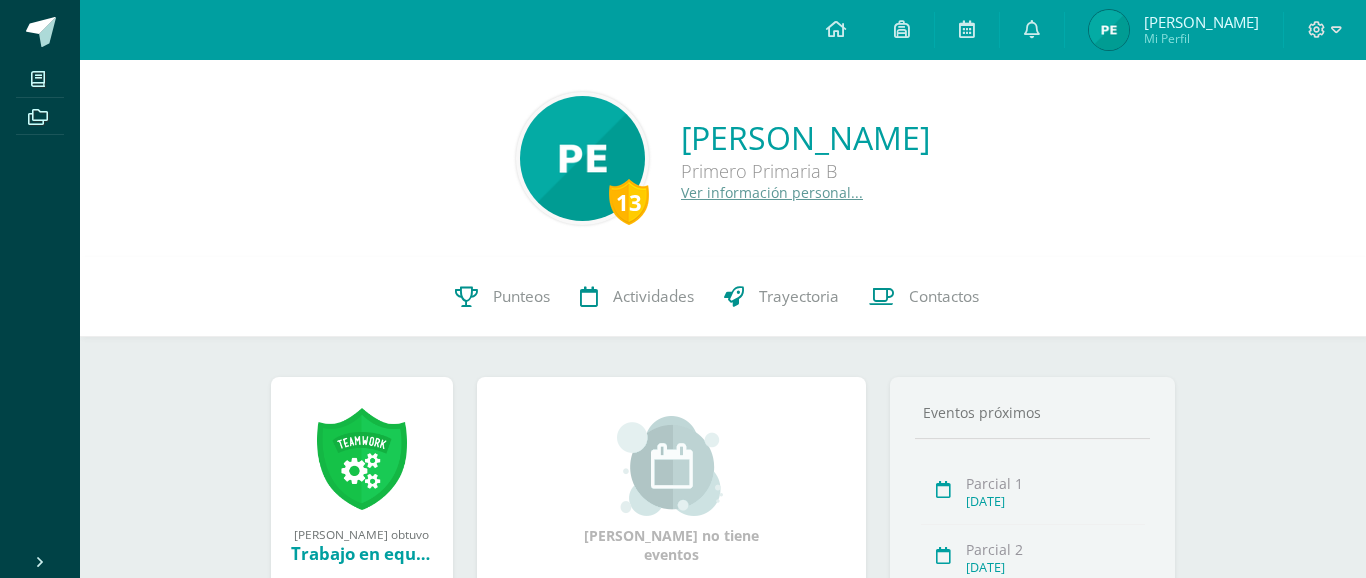 click on "[PERSON_NAME]" at bounding box center [1201, 22] 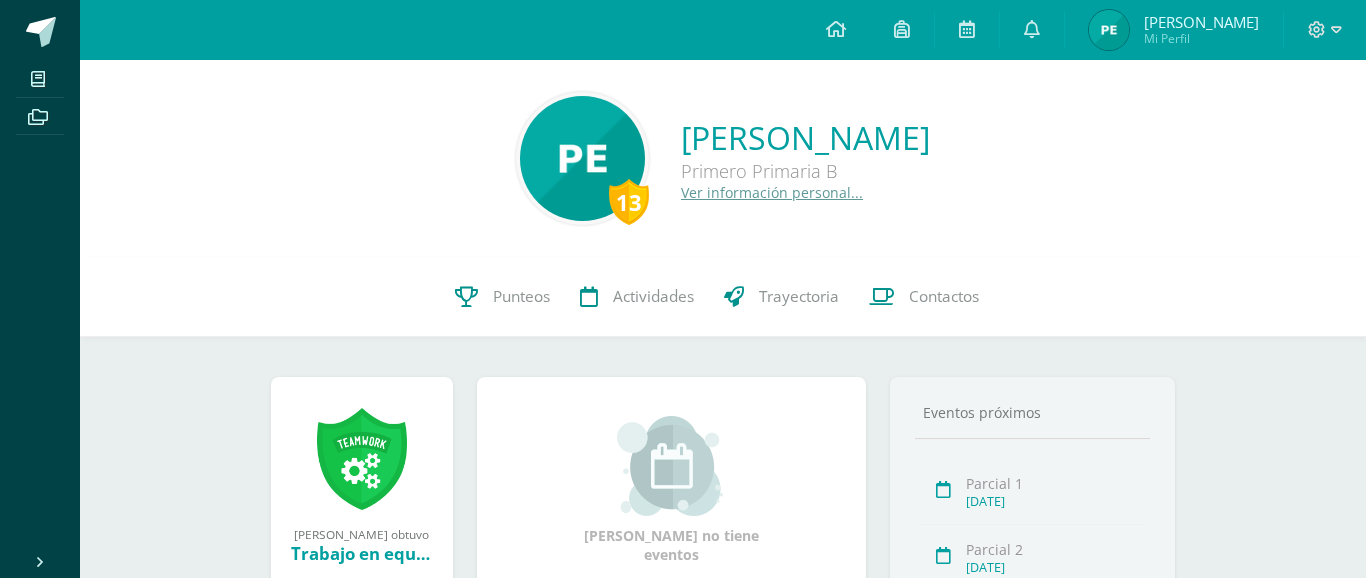 scroll, scrollTop: 0, scrollLeft: 0, axis: both 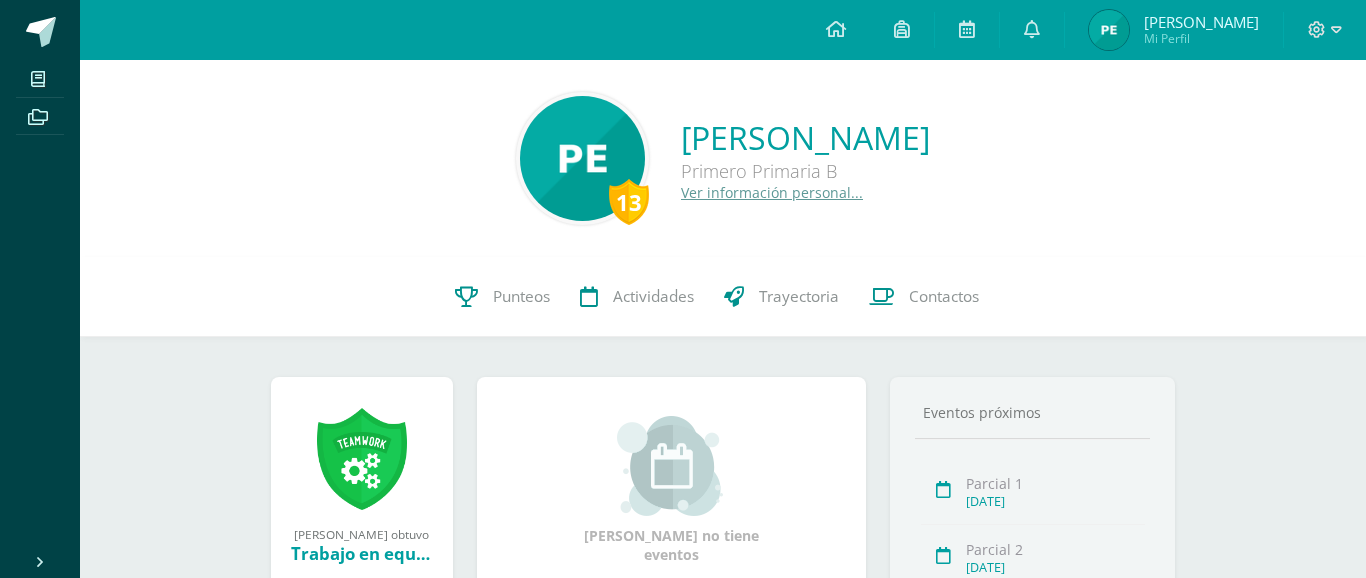 click on "Mi Perfil" at bounding box center (1201, 38) 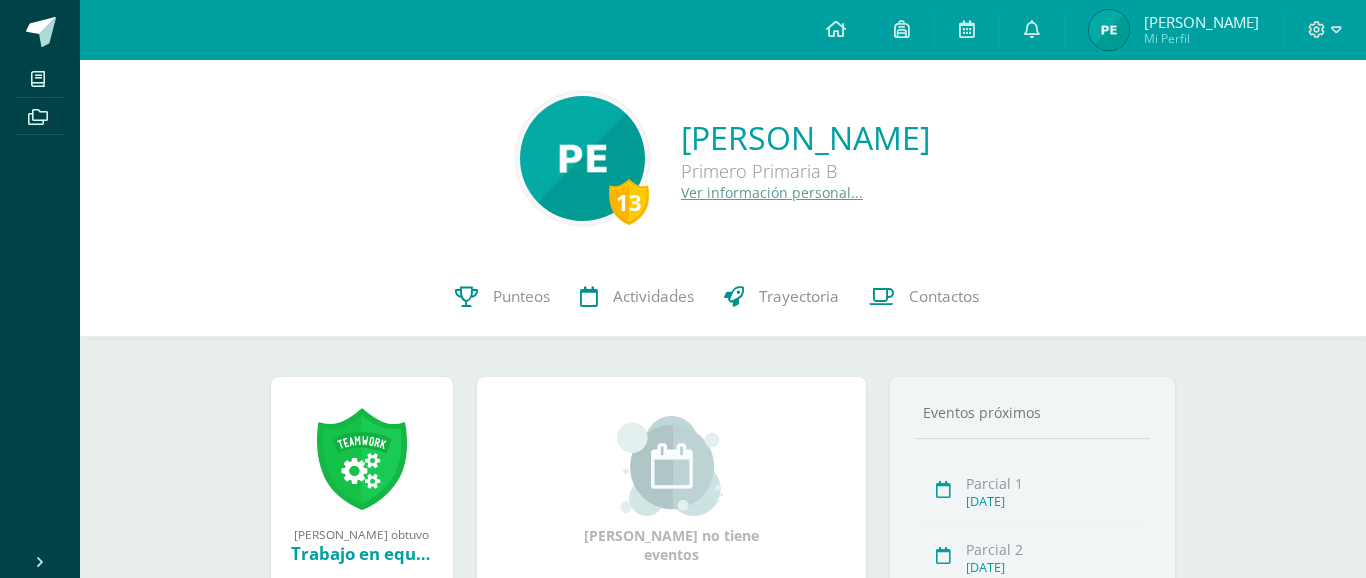 scroll, scrollTop: 0, scrollLeft: 0, axis: both 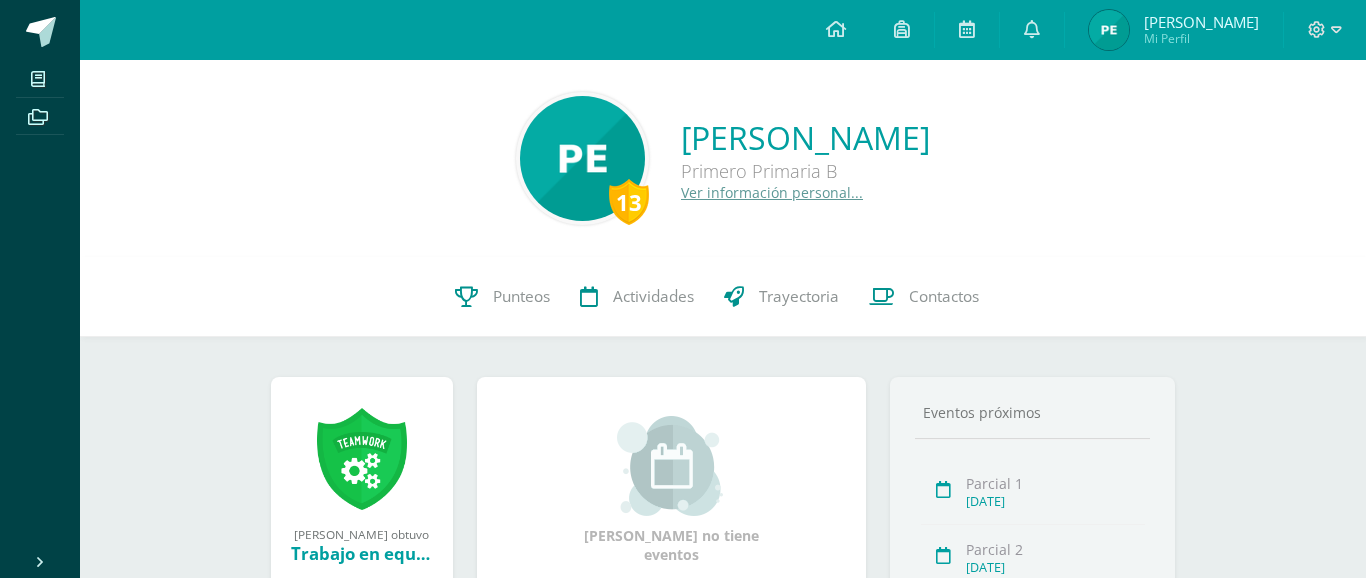 click on "Mi Perfil" at bounding box center (1201, 38) 